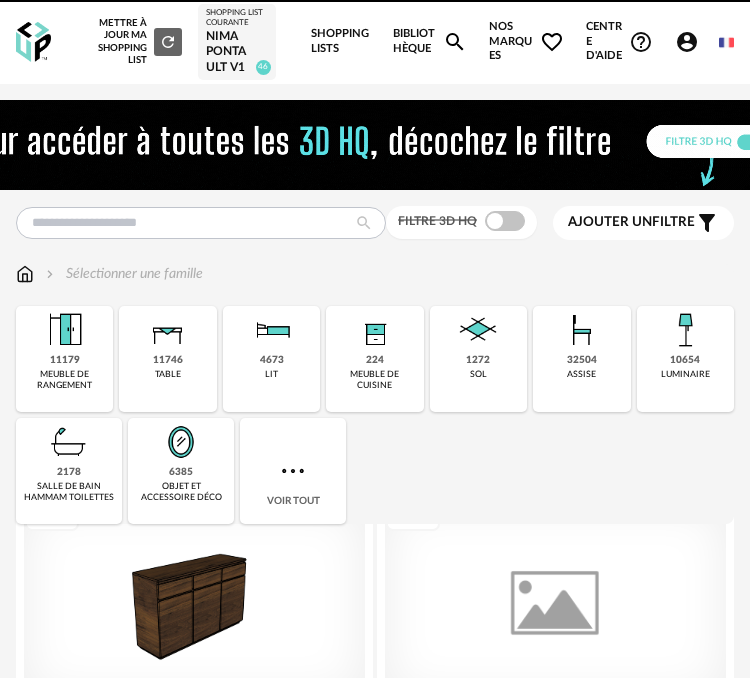 scroll, scrollTop: 0, scrollLeft: 0, axis: both 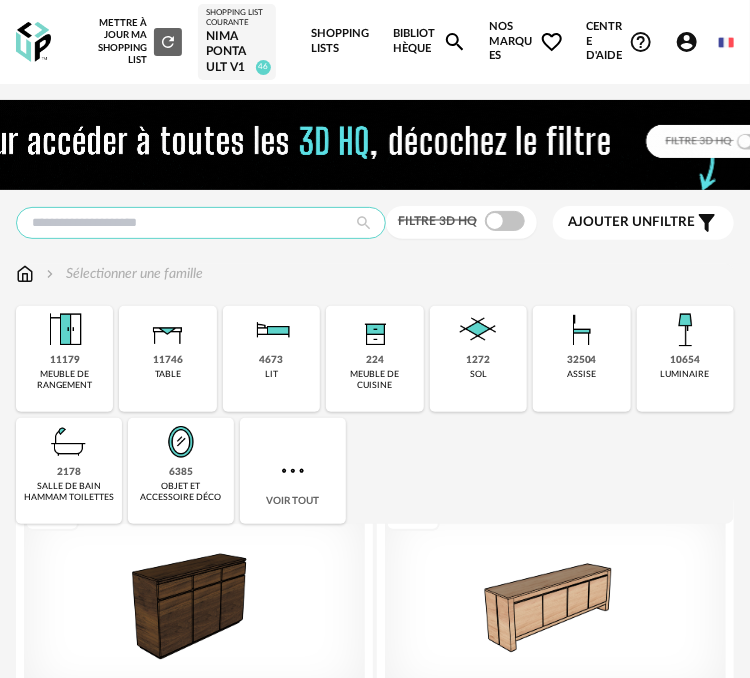click at bounding box center [201, 223] 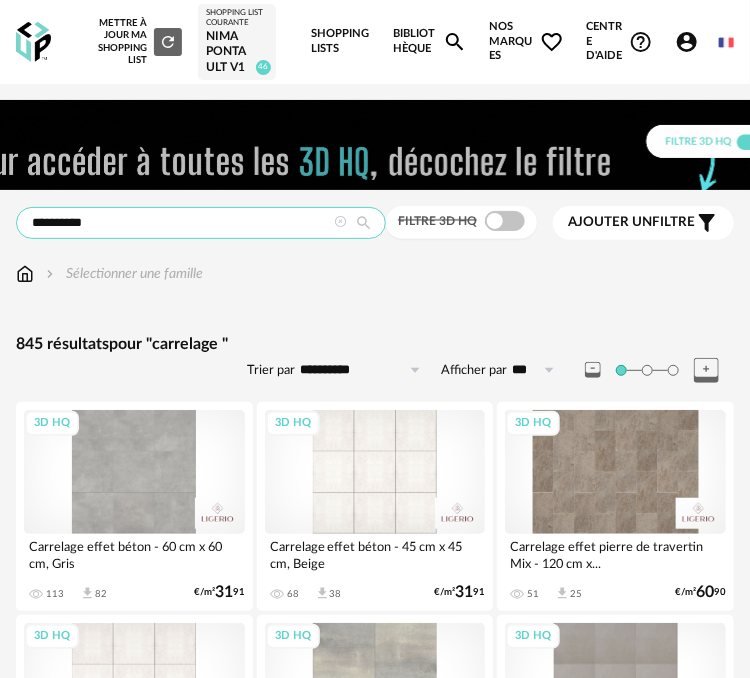 click on "*********" at bounding box center (201, 223) 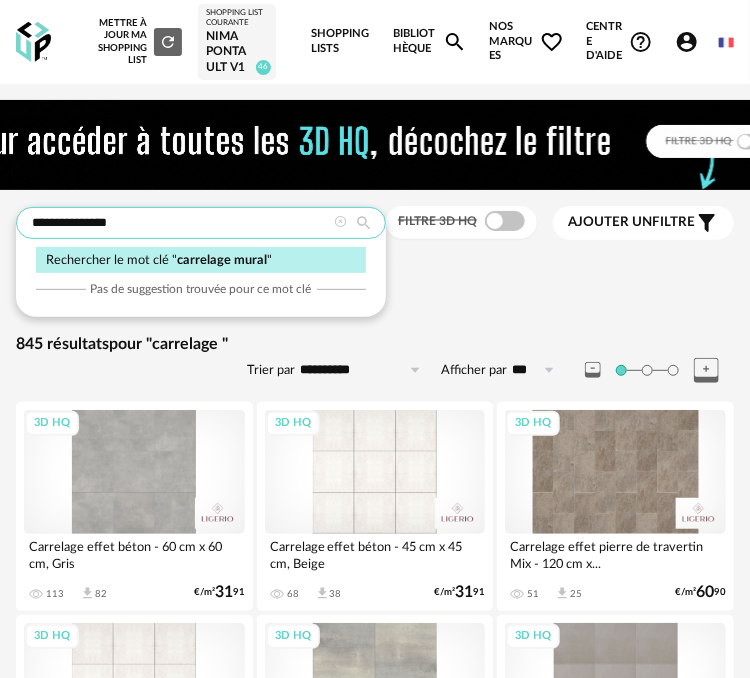 type on "**********" 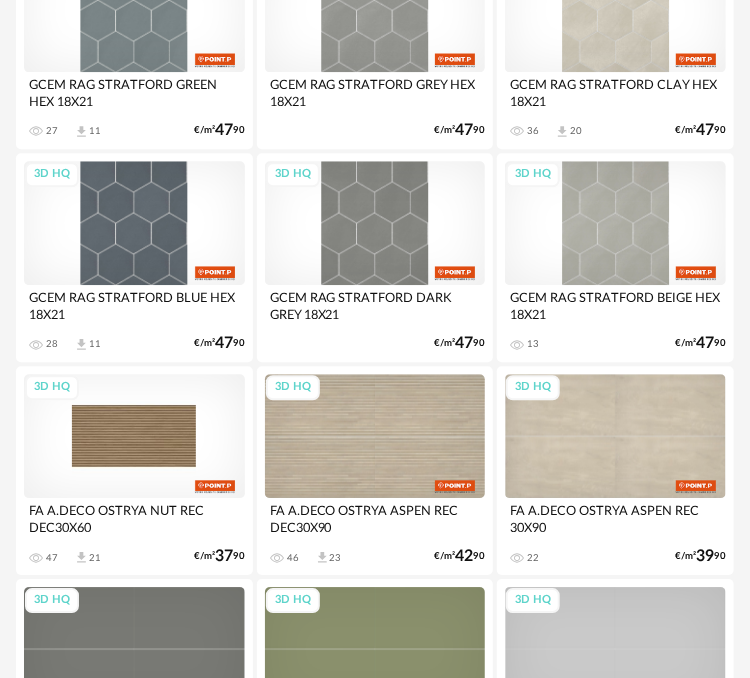 scroll, scrollTop: 3000, scrollLeft: 0, axis: vertical 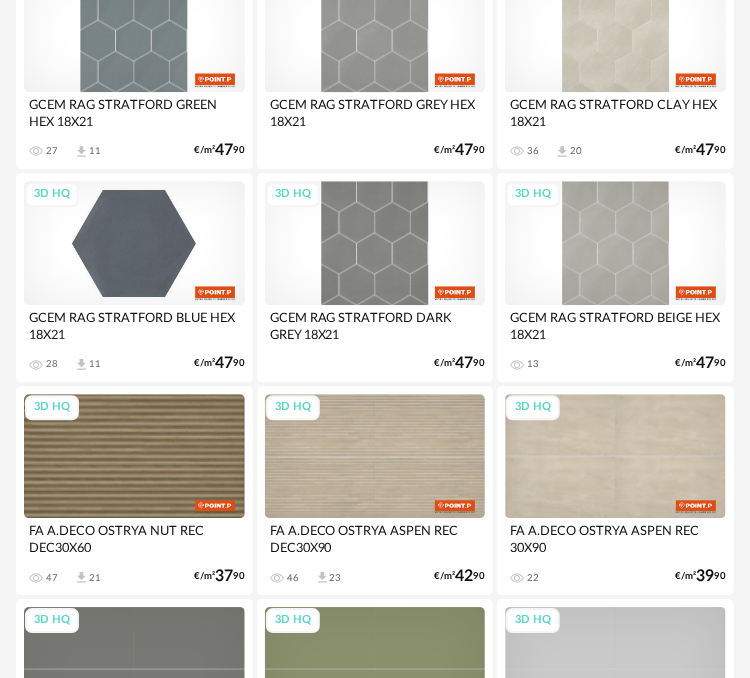 click on "3D HQ" at bounding box center [134, 243] 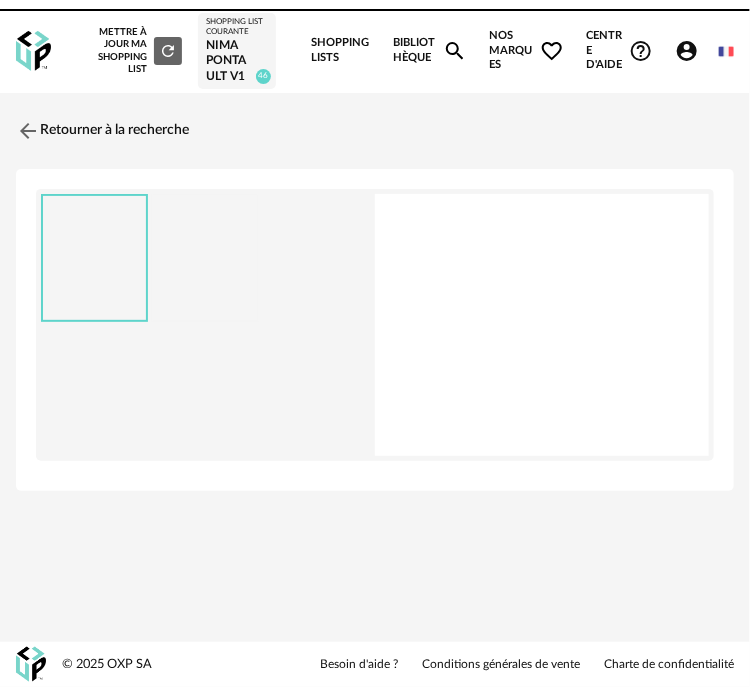 scroll, scrollTop: 0, scrollLeft: 0, axis: both 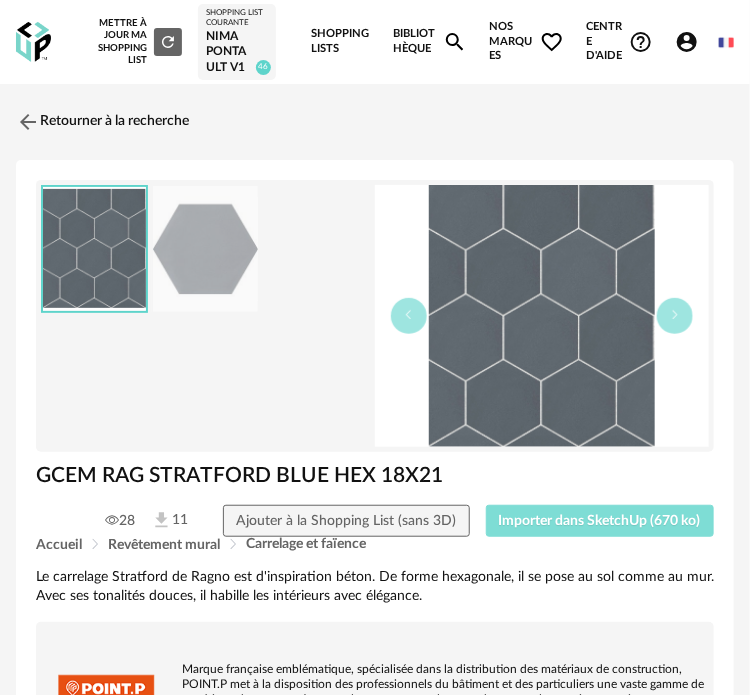 click on "Importer dans SketchUp (670 ko)" at bounding box center (600, 521) 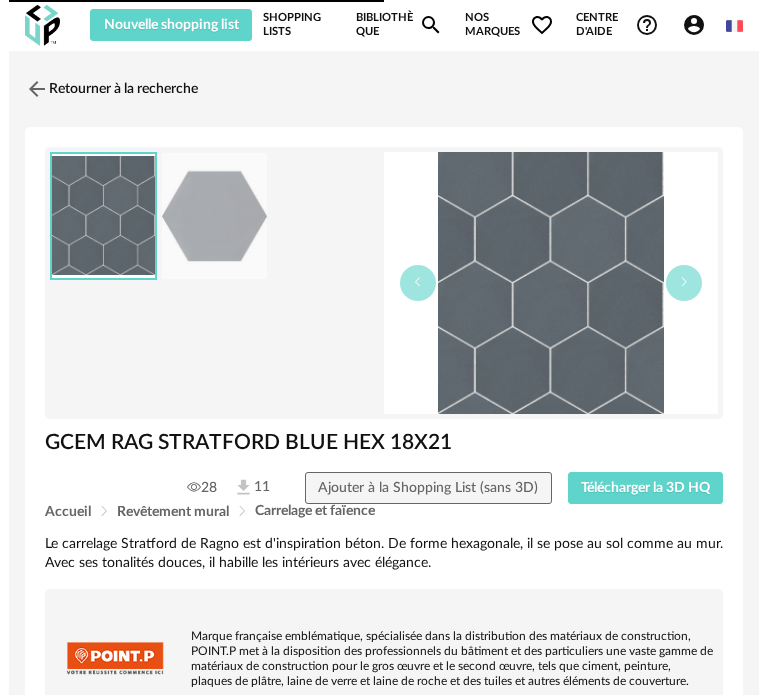 scroll, scrollTop: 0, scrollLeft: 0, axis: both 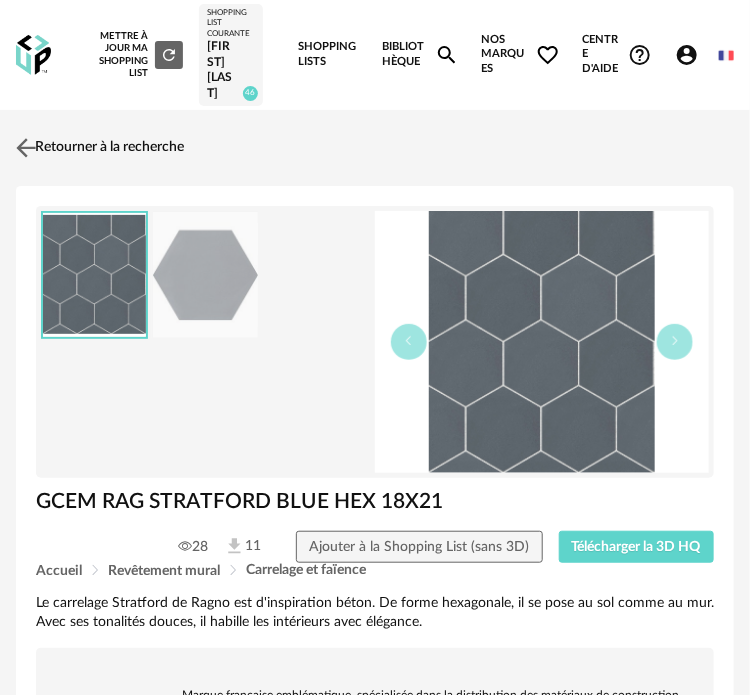 click at bounding box center (26, 147) 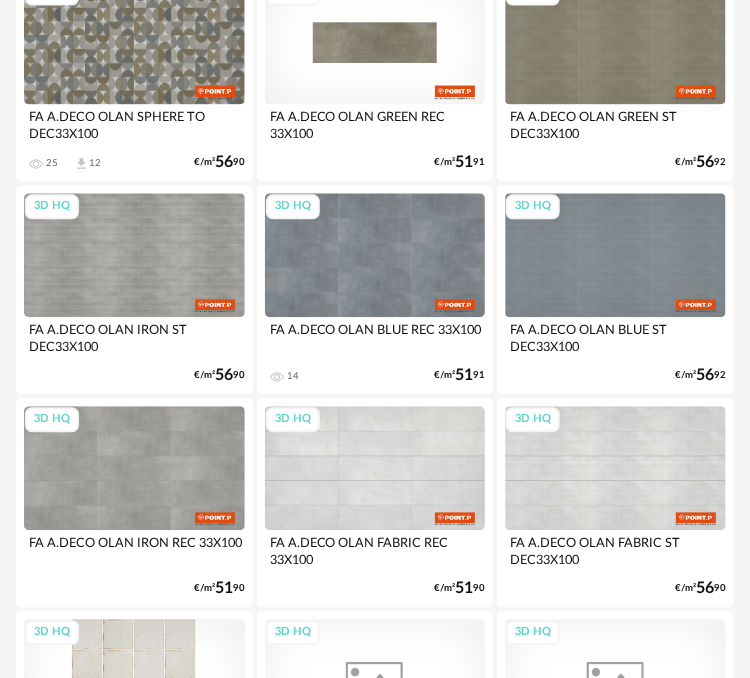scroll, scrollTop: 6638, scrollLeft: 0, axis: vertical 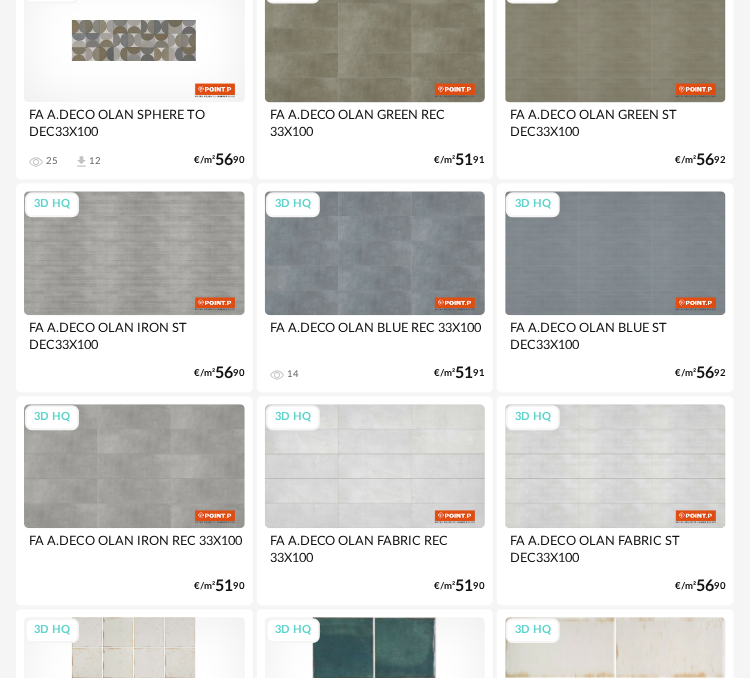 click on "3D HQ" at bounding box center [134, 40] 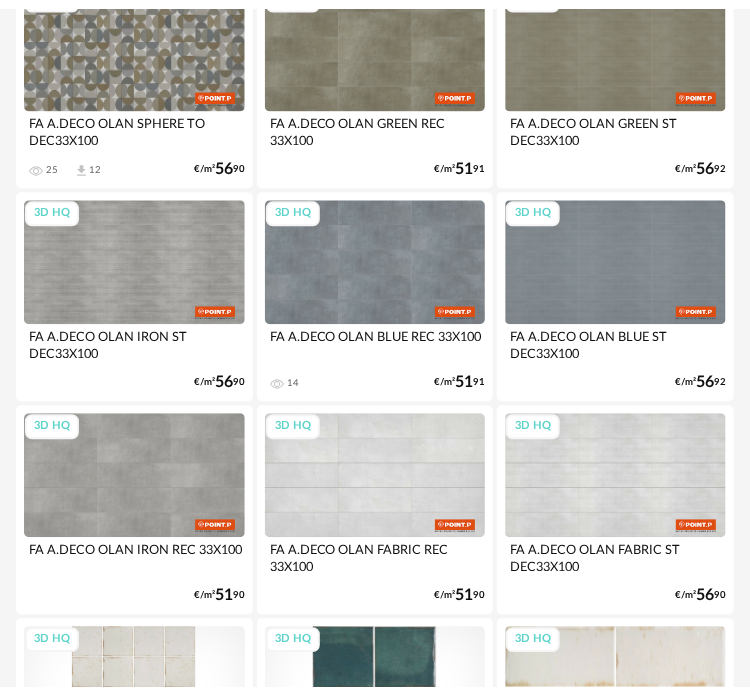 scroll, scrollTop: 0, scrollLeft: 0, axis: both 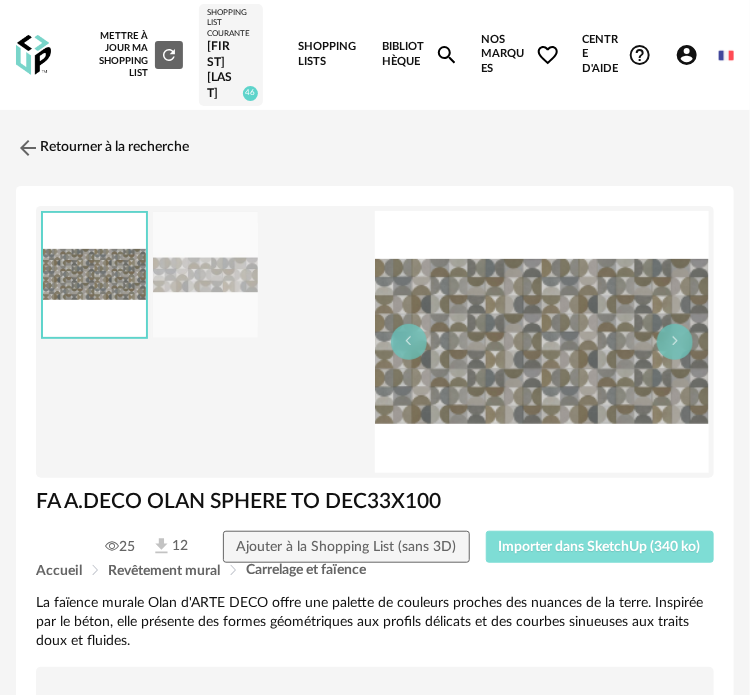click on "Importer dans SketchUp (340 ko)" at bounding box center [600, 547] 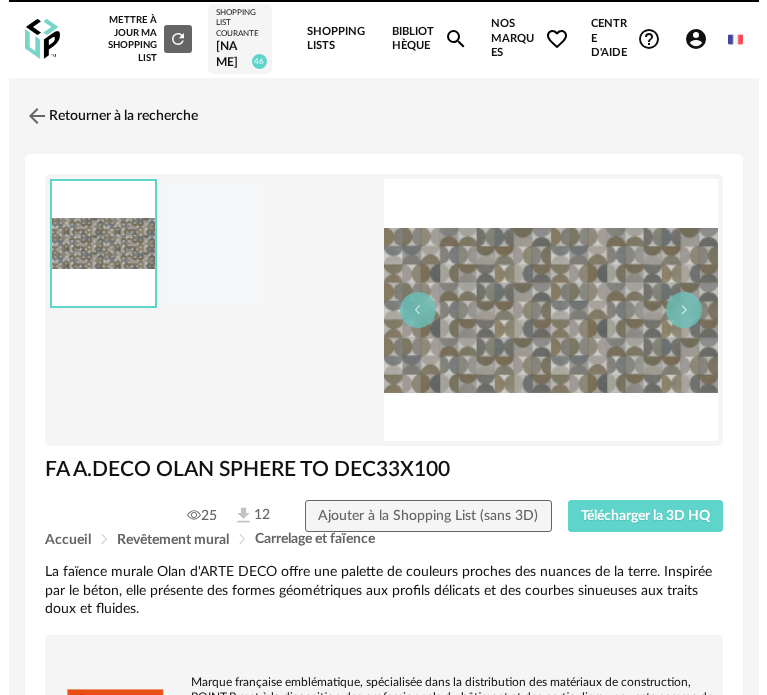 scroll, scrollTop: 0, scrollLeft: 0, axis: both 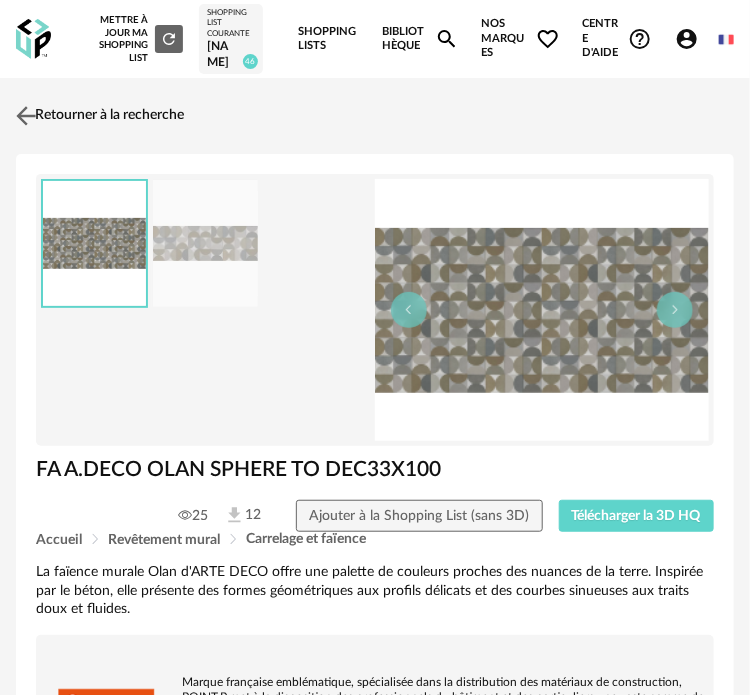 click at bounding box center (26, 116) 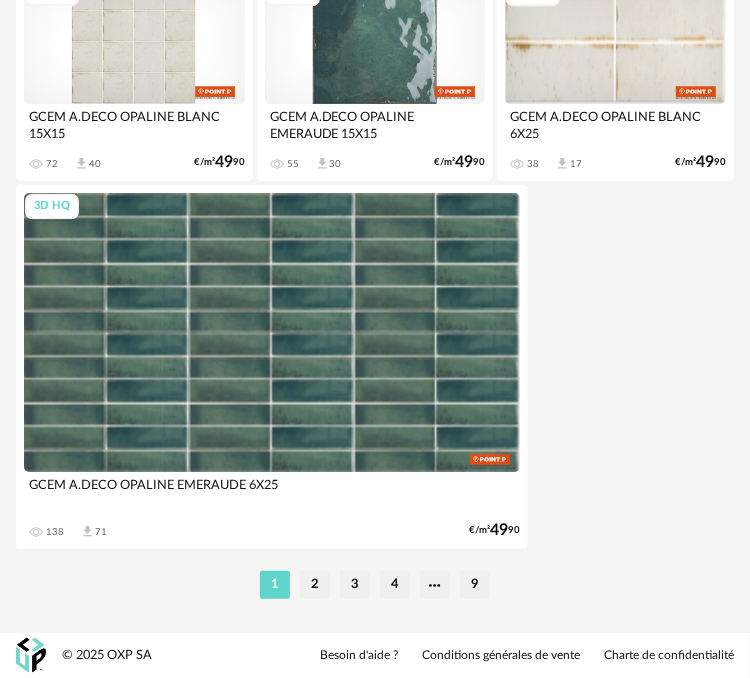 scroll, scrollTop: 7292, scrollLeft: 0, axis: vertical 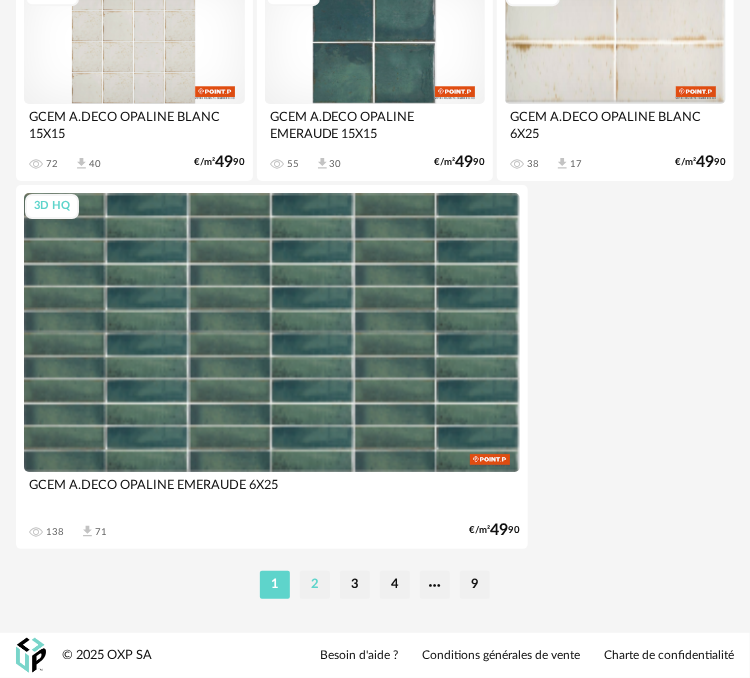 click on "2" at bounding box center (315, 585) 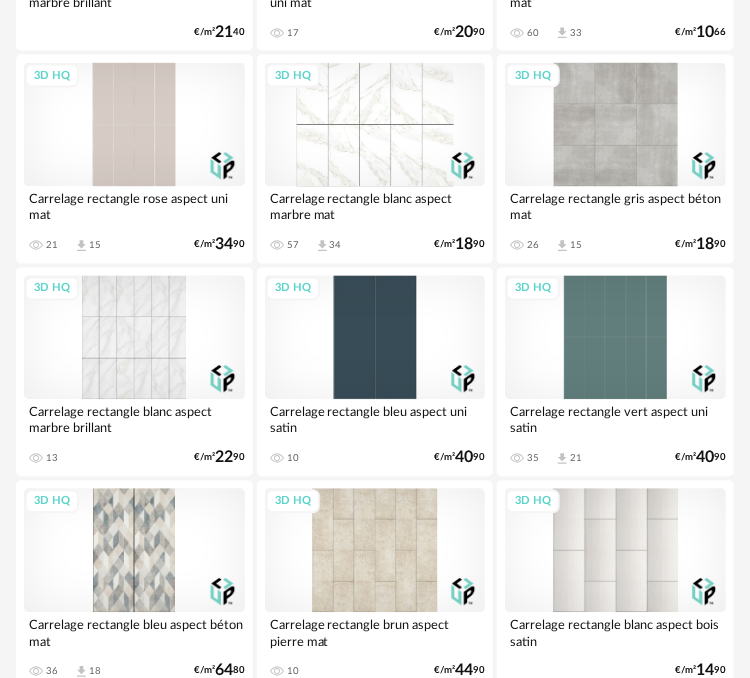 scroll, scrollTop: 4666, scrollLeft: 0, axis: vertical 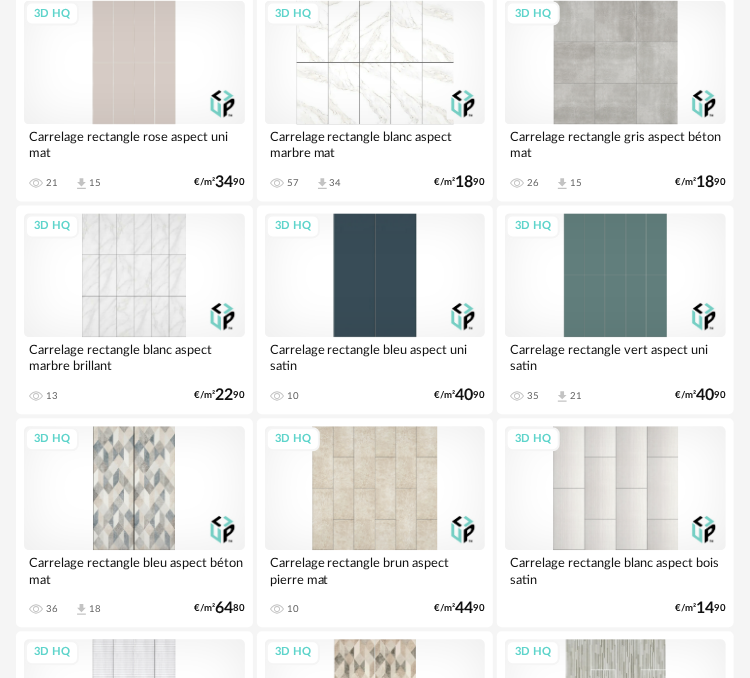 click on "3D HQ" at bounding box center (134, 489) 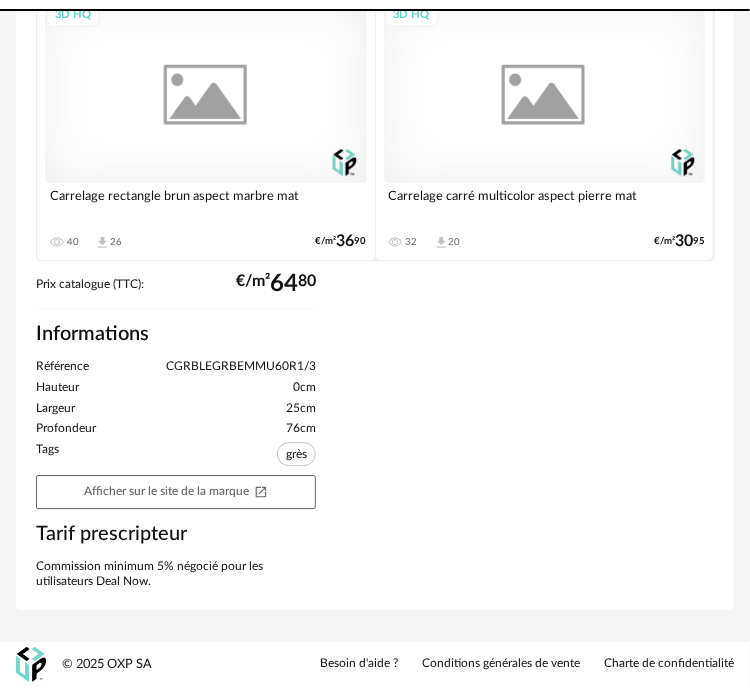 scroll, scrollTop: 0, scrollLeft: 0, axis: both 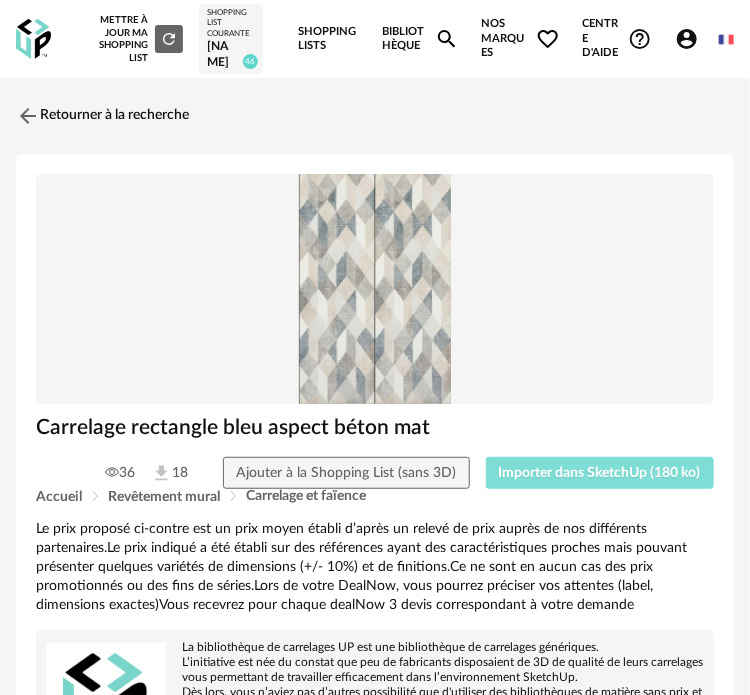 click on "Importer dans SketchUp (180 ko)" at bounding box center (600, 473) 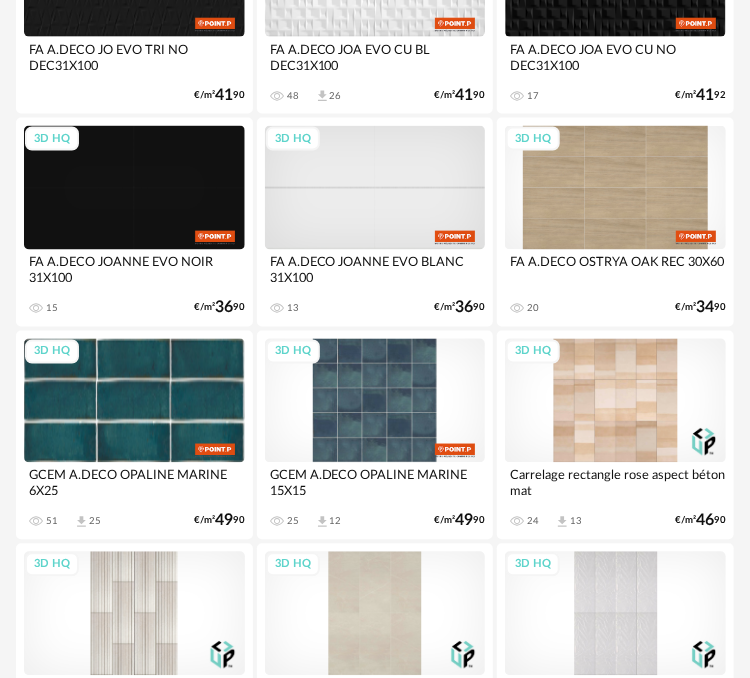 scroll, scrollTop: 0, scrollLeft: 0, axis: both 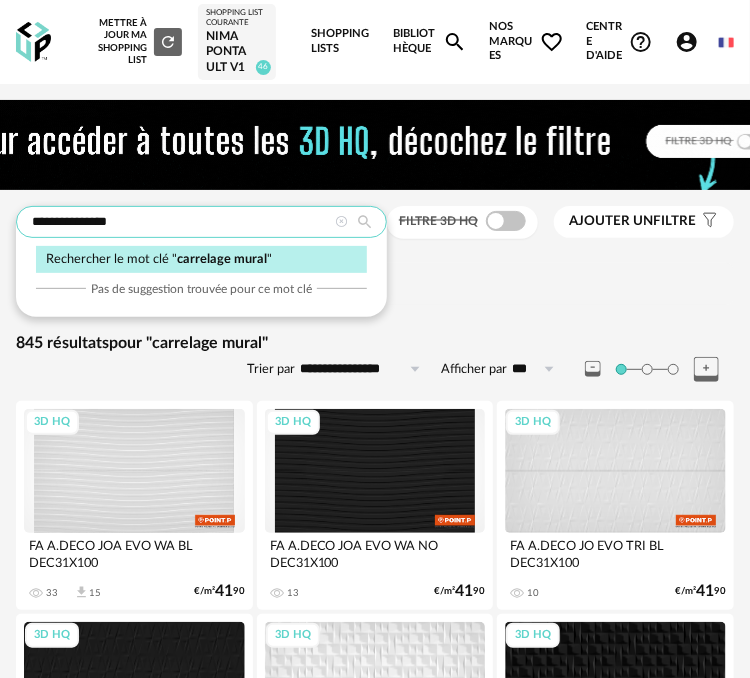 drag, startPoint x: 113, startPoint y: 259, endPoint x: -12, endPoint y: 260, distance: 125.004 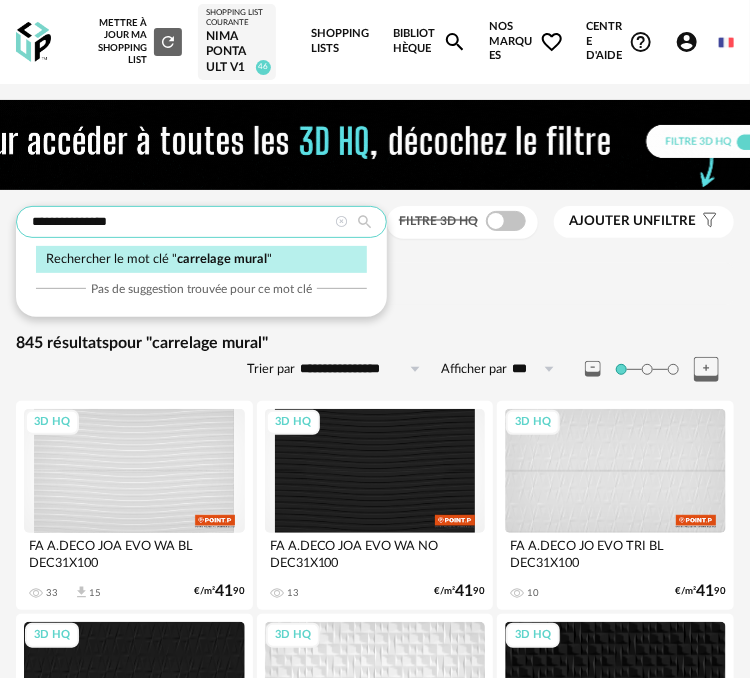 click on "**********" at bounding box center [375, 3963] 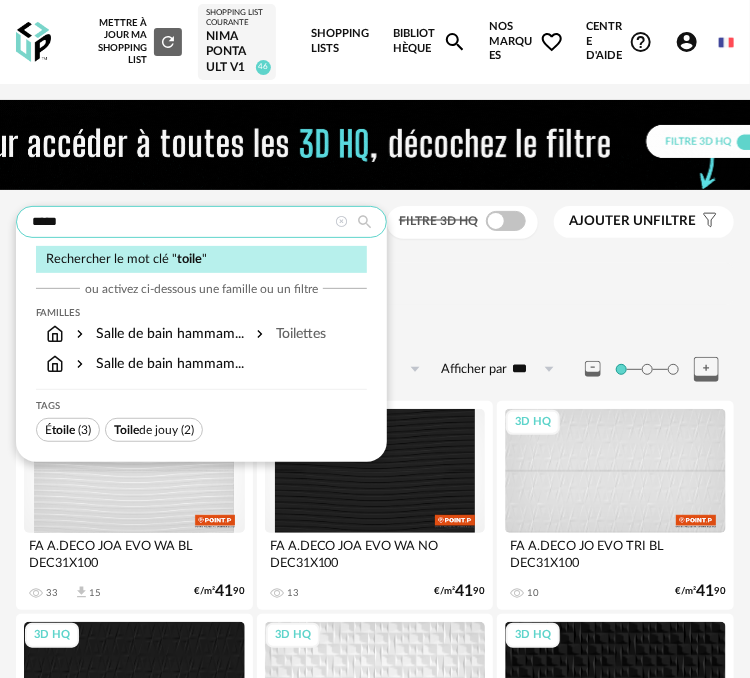 type on "*****" 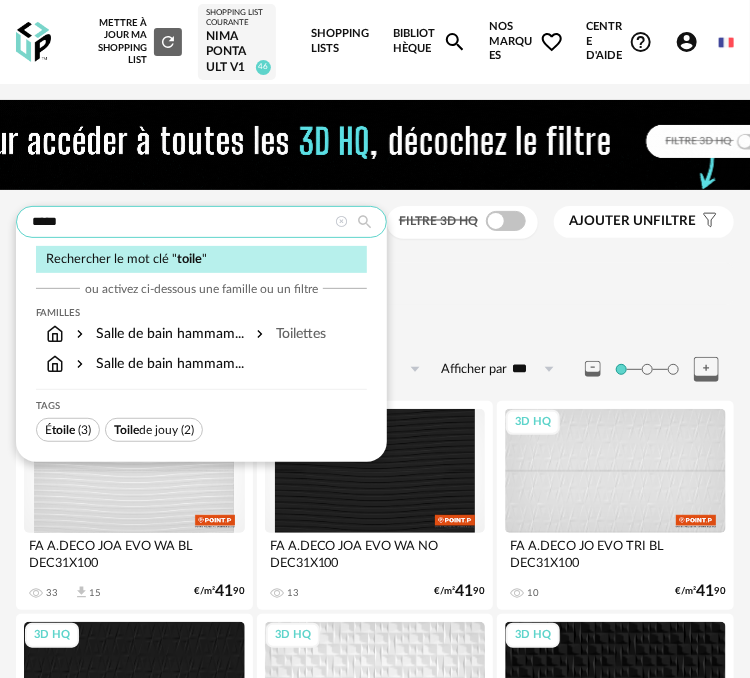 type on "**********" 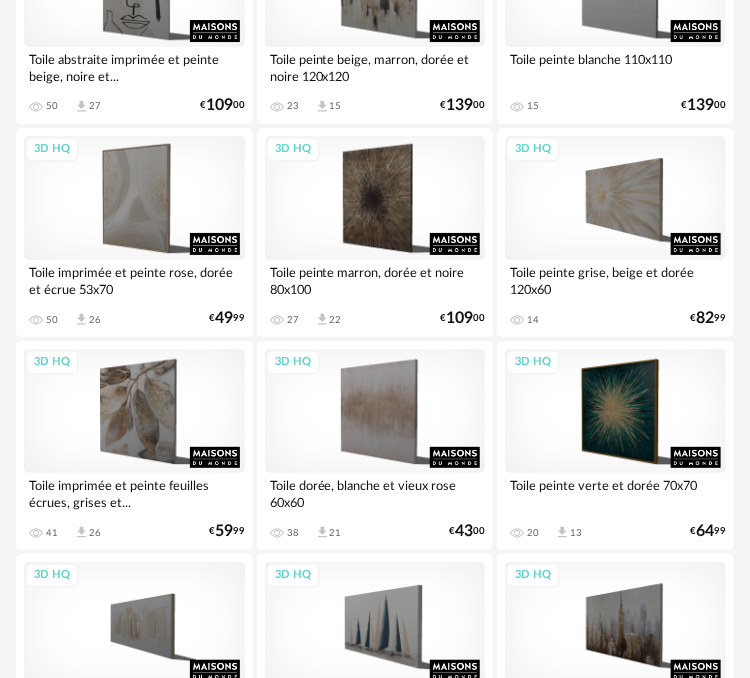 scroll, scrollTop: 1833, scrollLeft: 0, axis: vertical 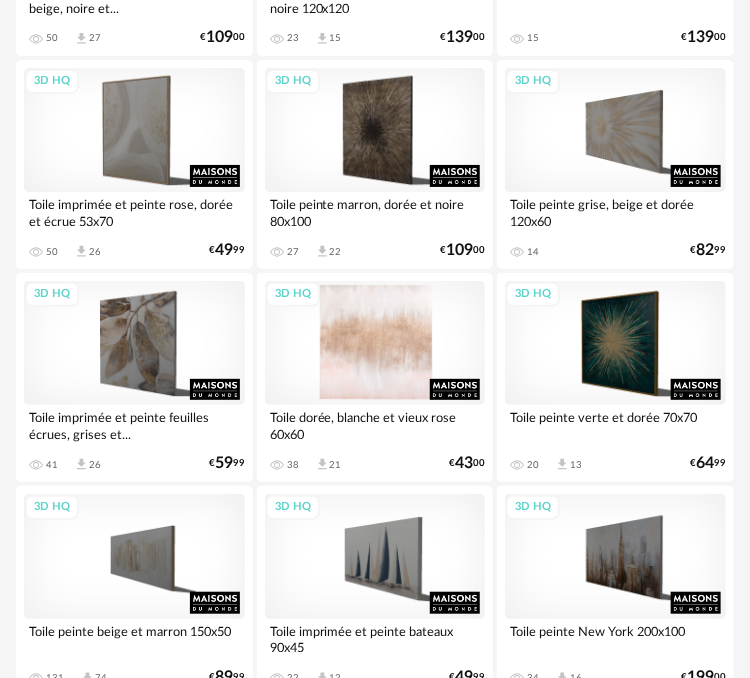 click on "3D HQ" at bounding box center (375, 343) 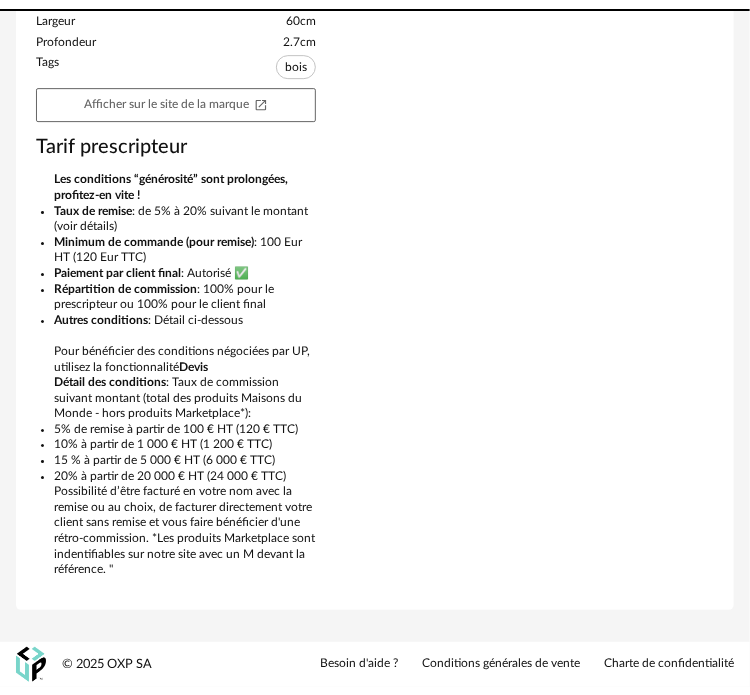 scroll, scrollTop: 0, scrollLeft: 0, axis: both 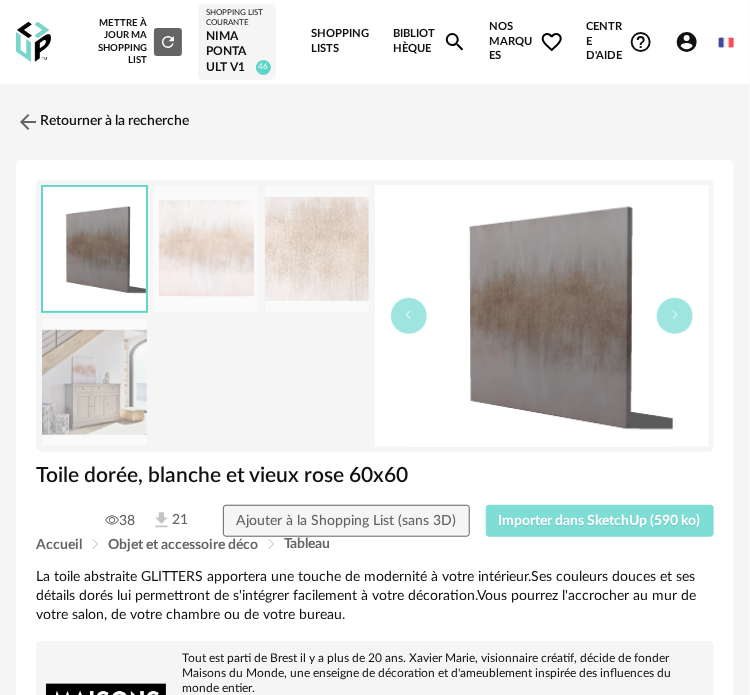 click on "Importer dans SketchUp (590 ko)" at bounding box center (600, 521) 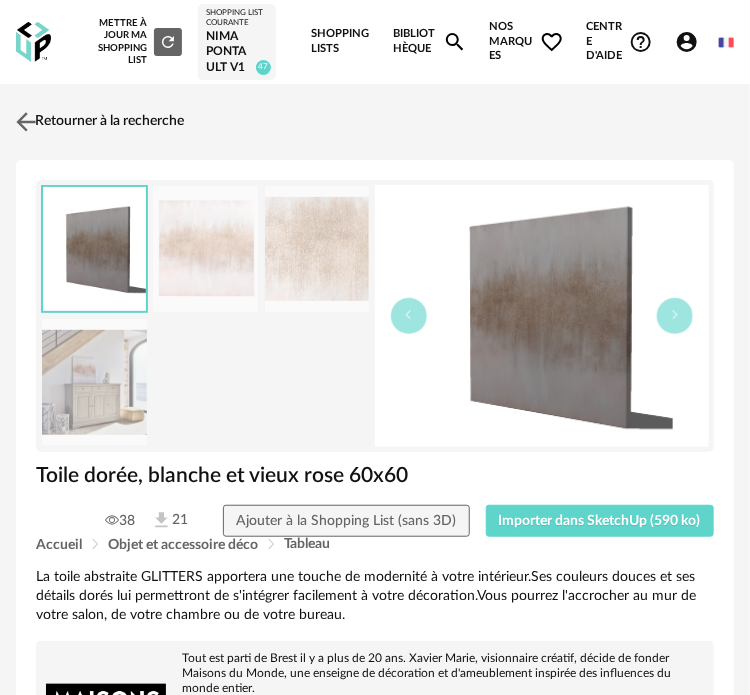 click at bounding box center (26, 121) 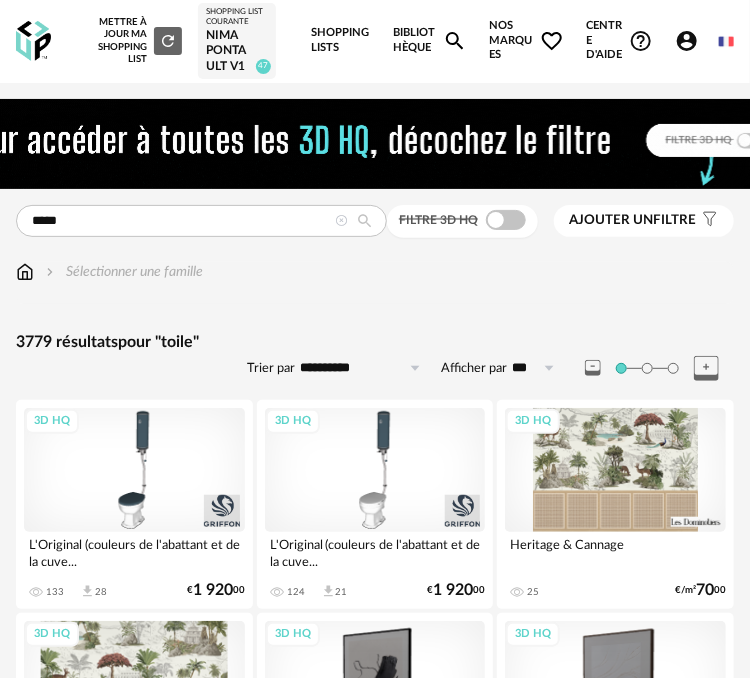 scroll, scrollTop: 0, scrollLeft: 0, axis: both 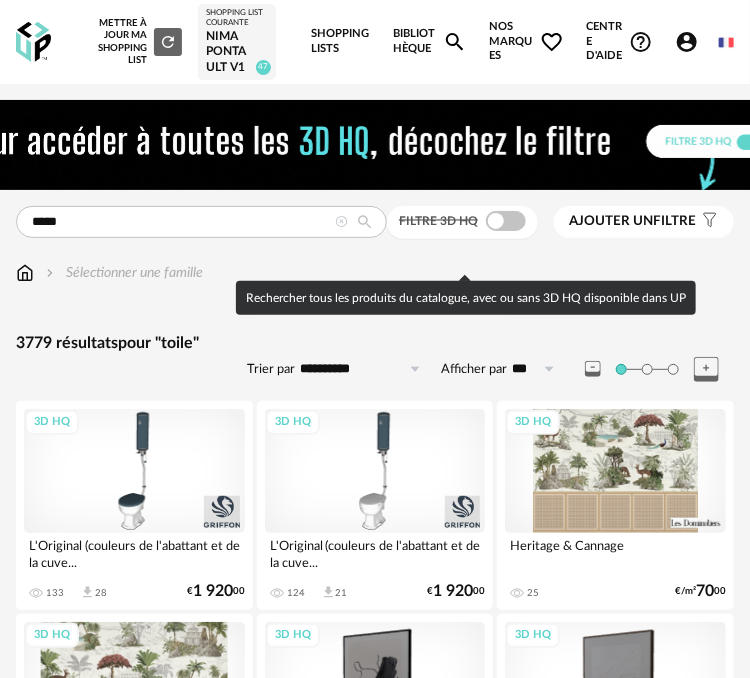 click at bounding box center (506, 221) 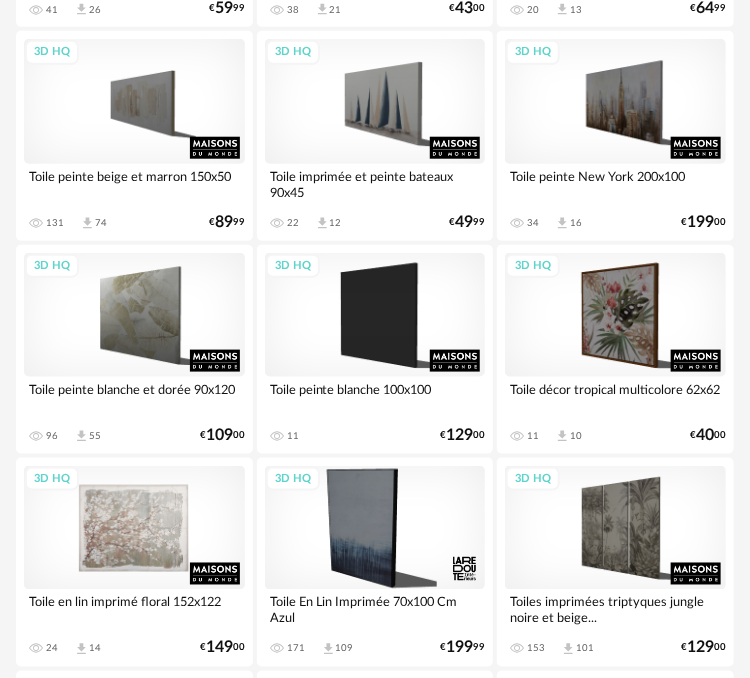 scroll, scrollTop: 2333, scrollLeft: 0, axis: vertical 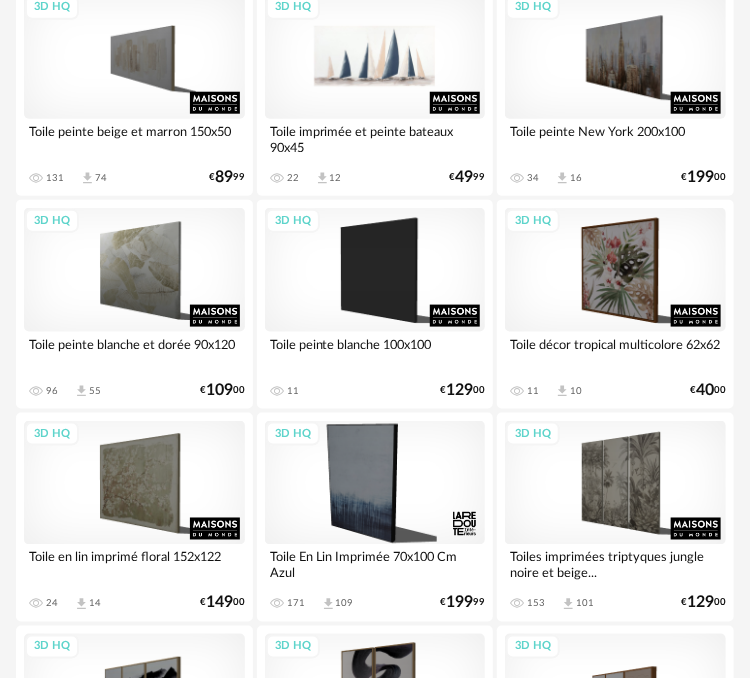 click on "3D HQ" at bounding box center [375, 56] 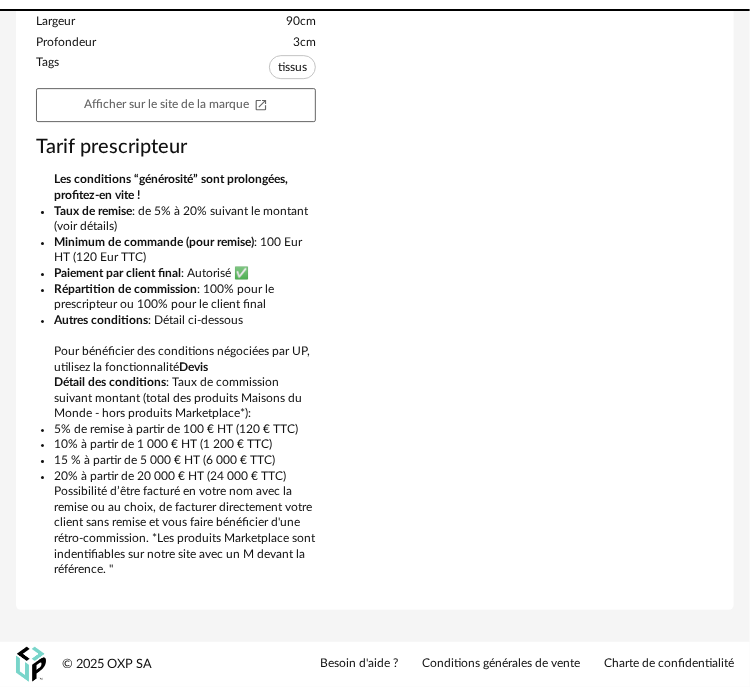 scroll, scrollTop: 0, scrollLeft: 0, axis: both 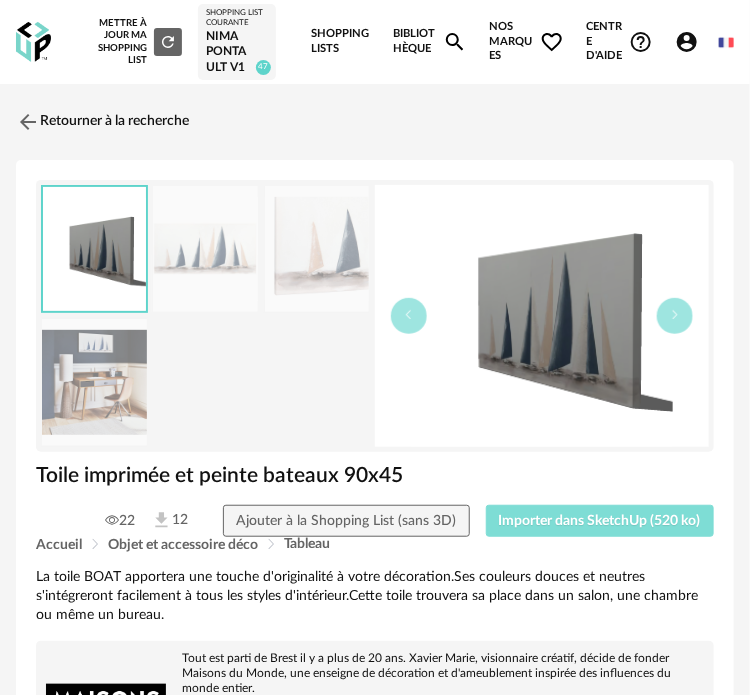 click on "Importer dans SketchUp (520 ko)" at bounding box center [600, 521] 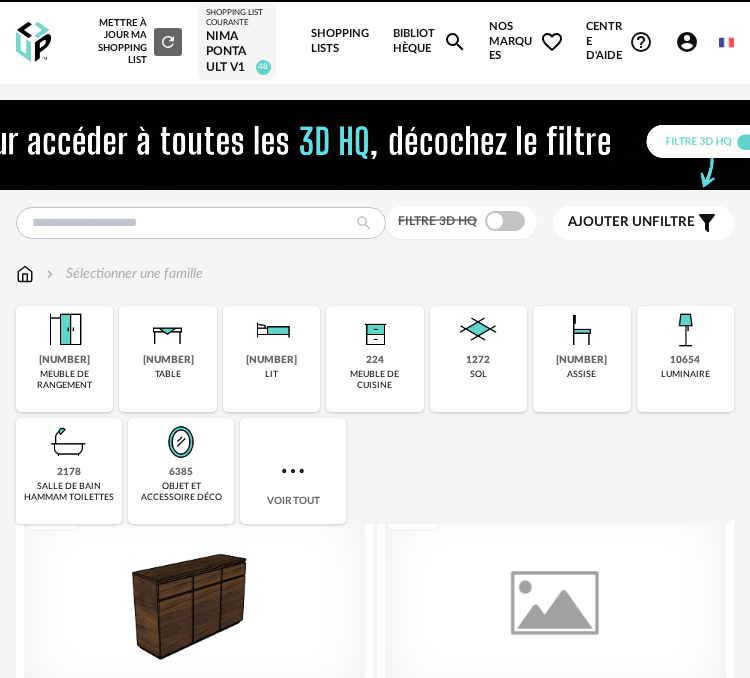 scroll, scrollTop: 0, scrollLeft: 0, axis: both 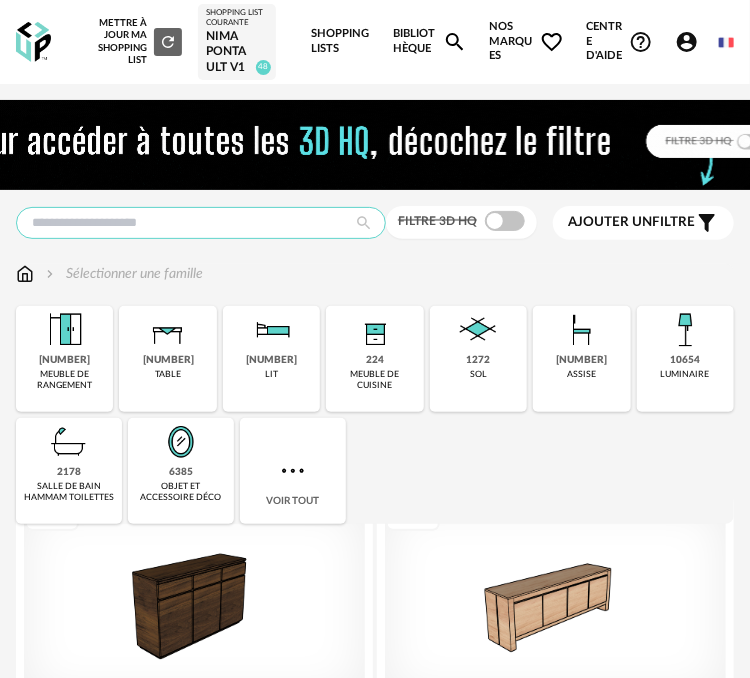 click at bounding box center [201, 223] 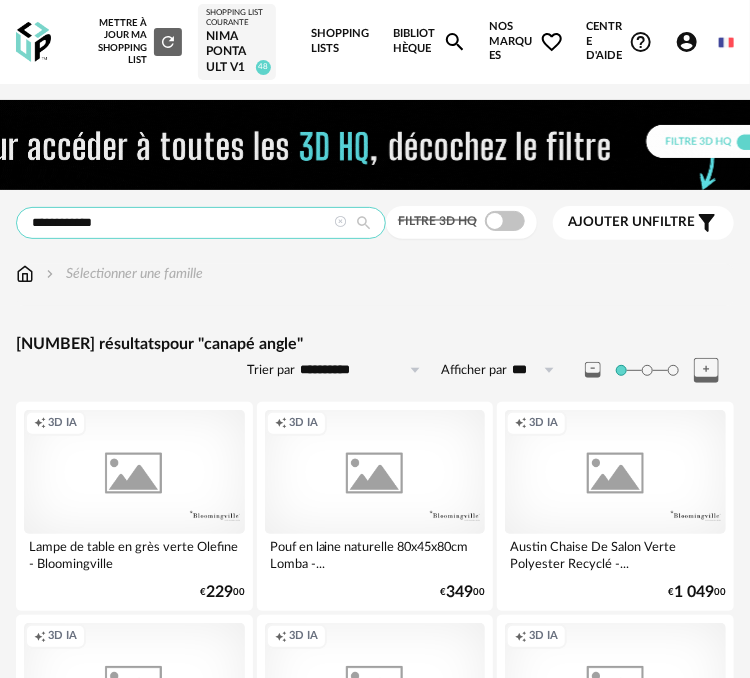 type on "**********" 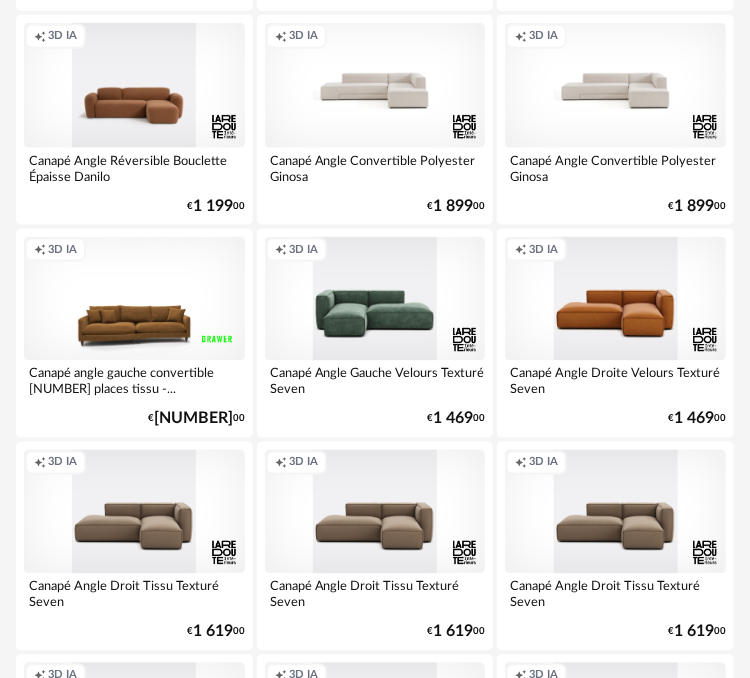 scroll, scrollTop: 0, scrollLeft: 0, axis: both 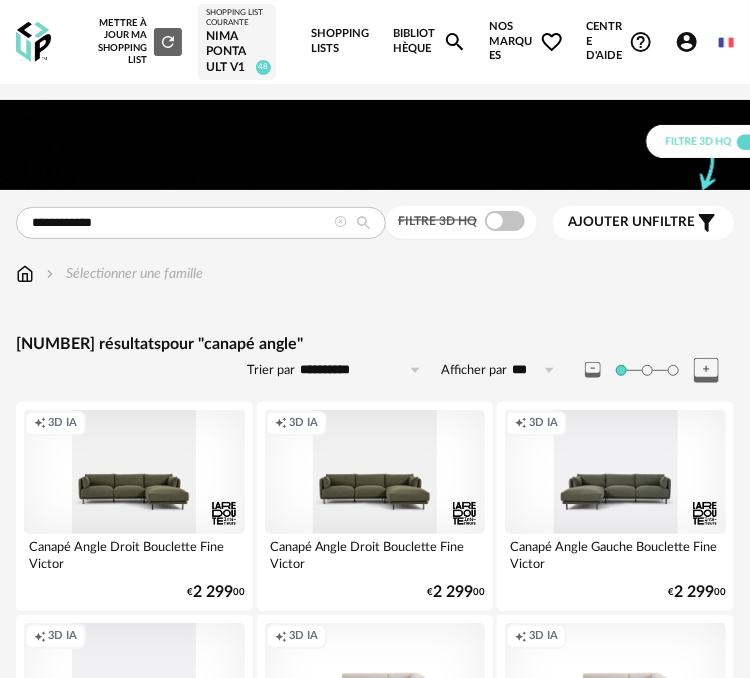 click on "Filtre 3D HQ" at bounding box center (461, 222) 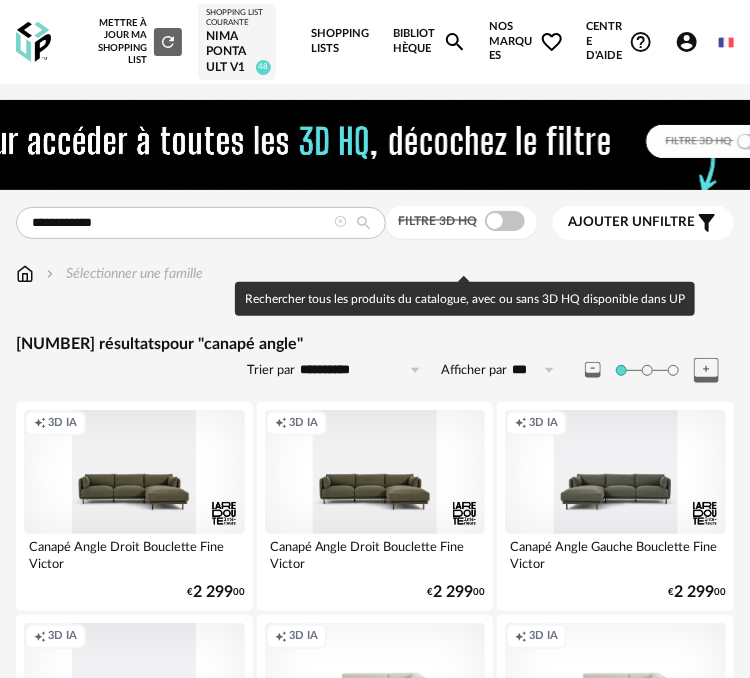click at bounding box center (505, 221) 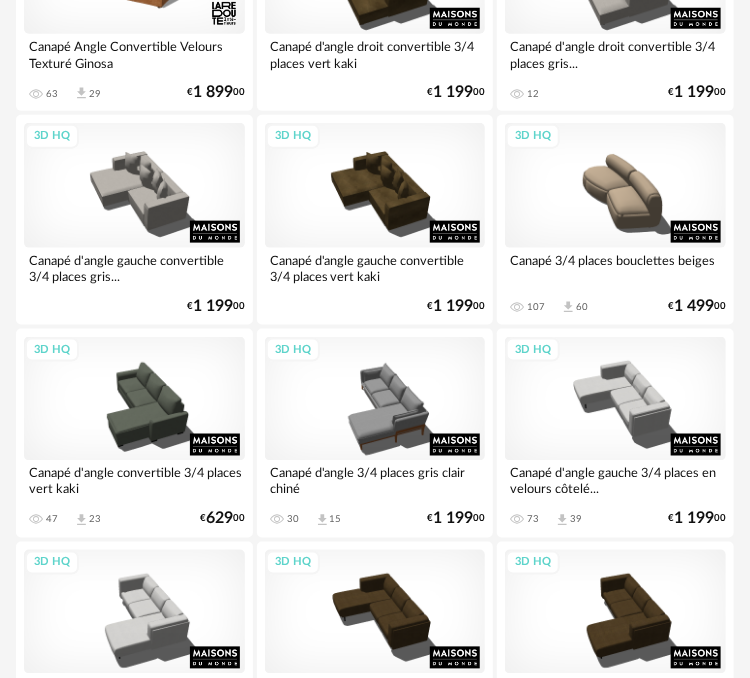 scroll, scrollTop: 666, scrollLeft: 0, axis: vertical 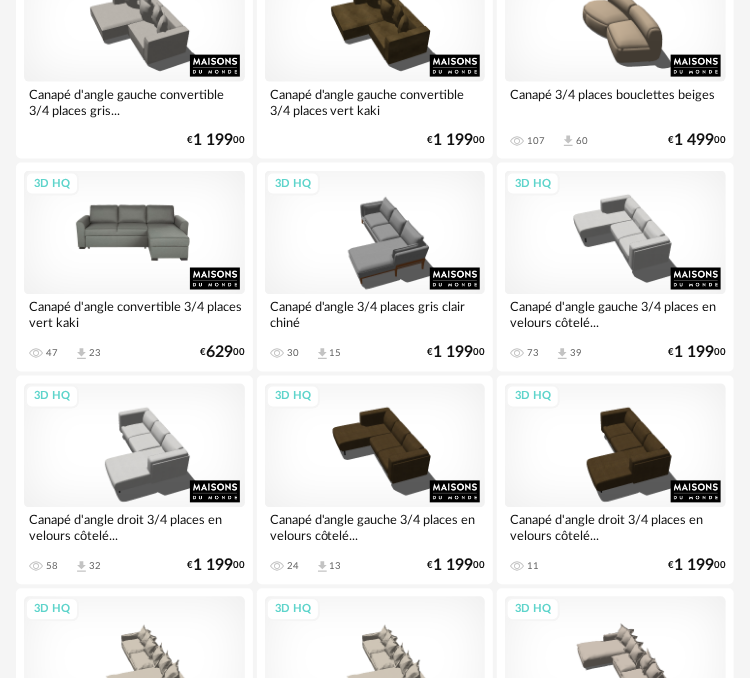 click on "3D HQ" at bounding box center (134, 233) 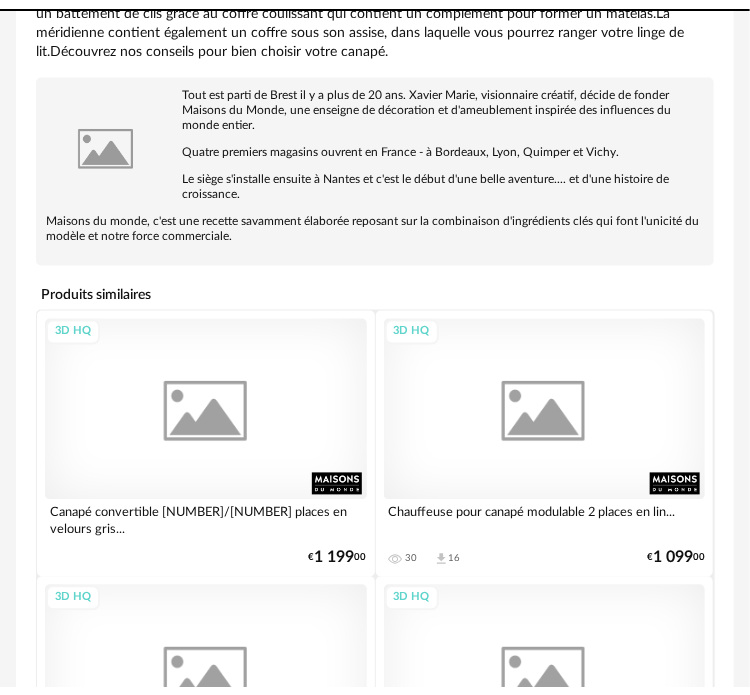 scroll, scrollTop: 0, scrollLeft: 0, axis: both 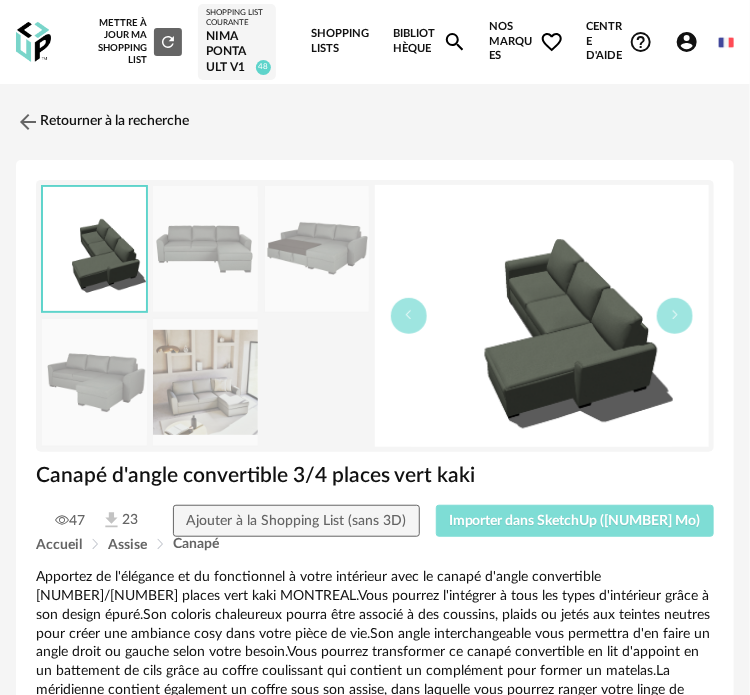 click on "Importer dans SketchUp ([NUMBER] Mo)" at bounding box center [575, 521] 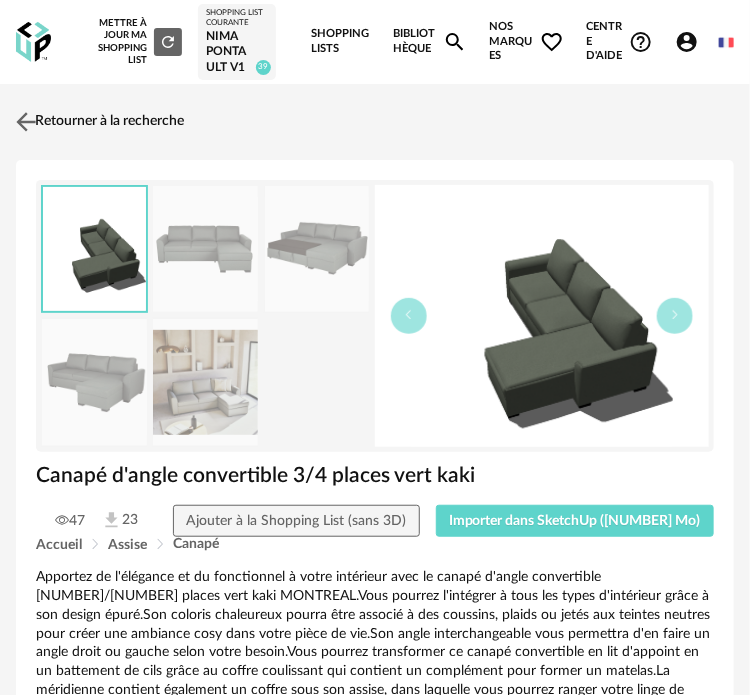 click at bounding box center (26, 121) 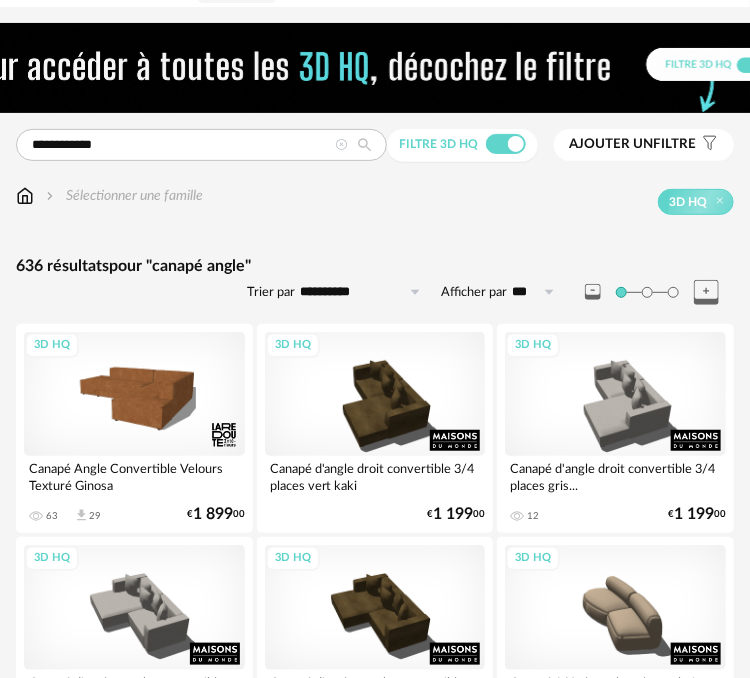 scroll, scrollTop: 0, scrollLeft: 0, axis: both 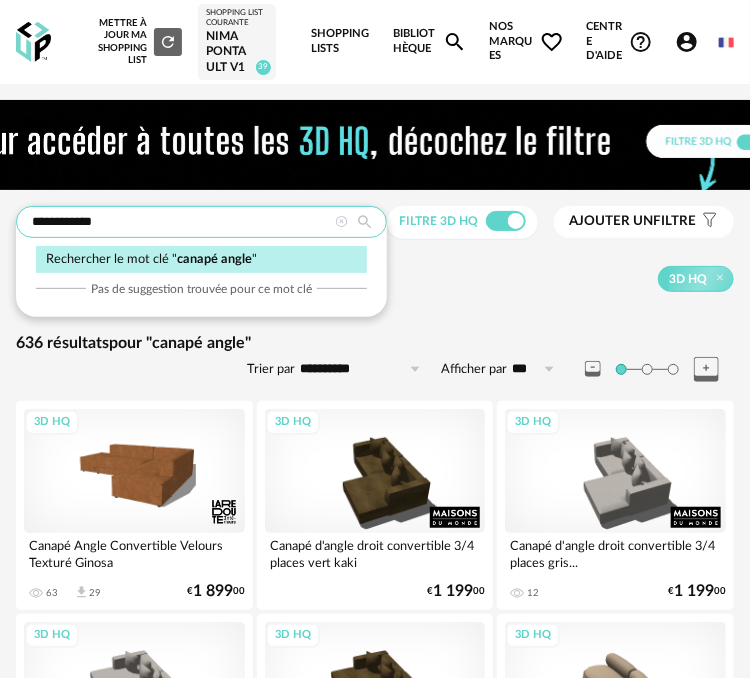 drag, startPoint x: 143, startPoint y: 274, endPoint x: 128, endPoint y: 272, distance: 15.132746 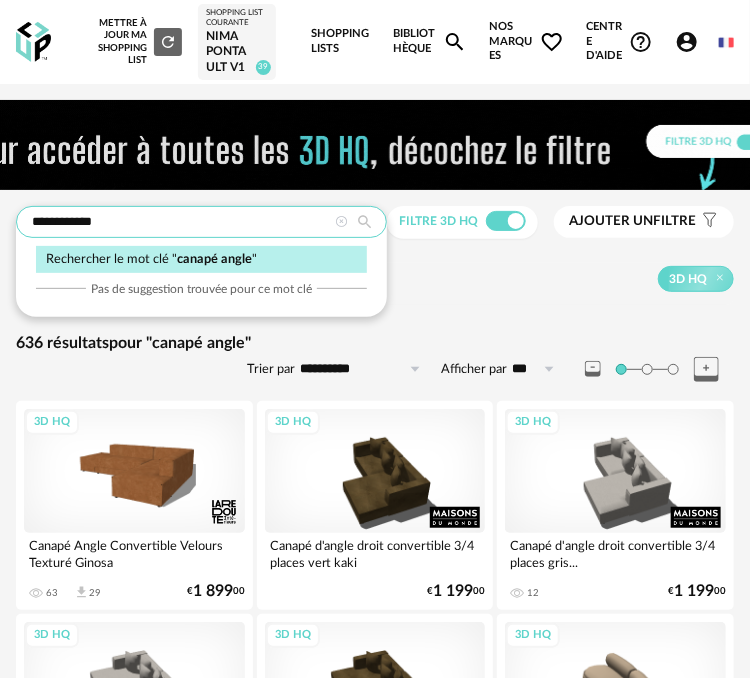 click on "**********" at bounding box center (201, 222) 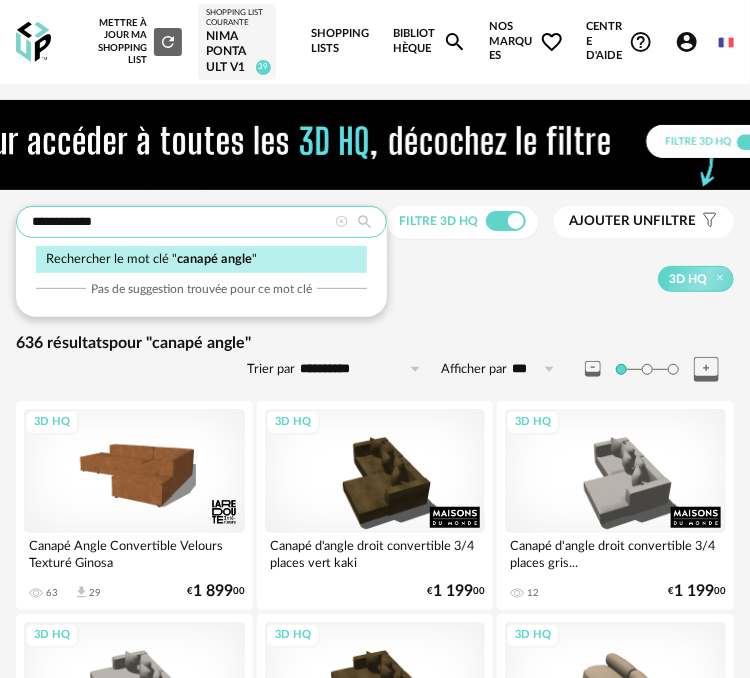 click on "**********" at bounding box center (201, 222) 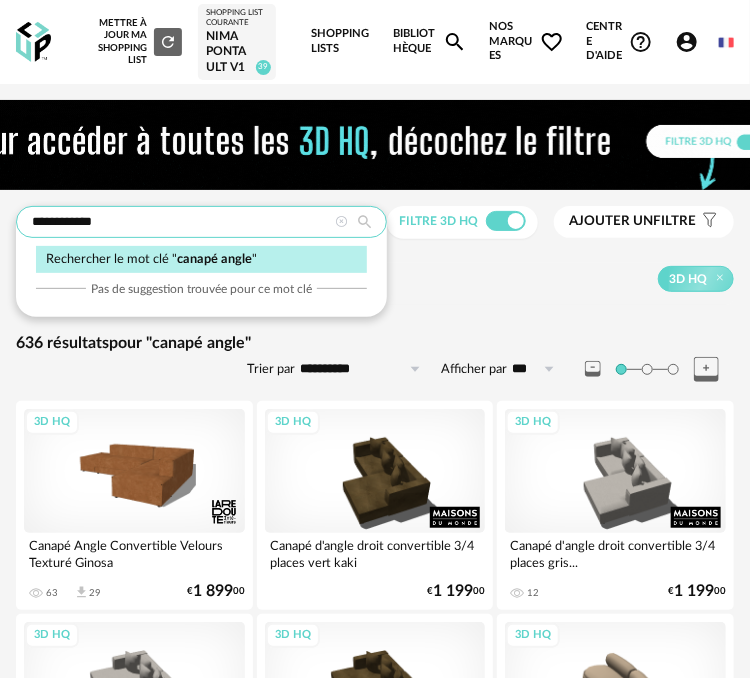 click on "**********" at bounding box center (201, 222) 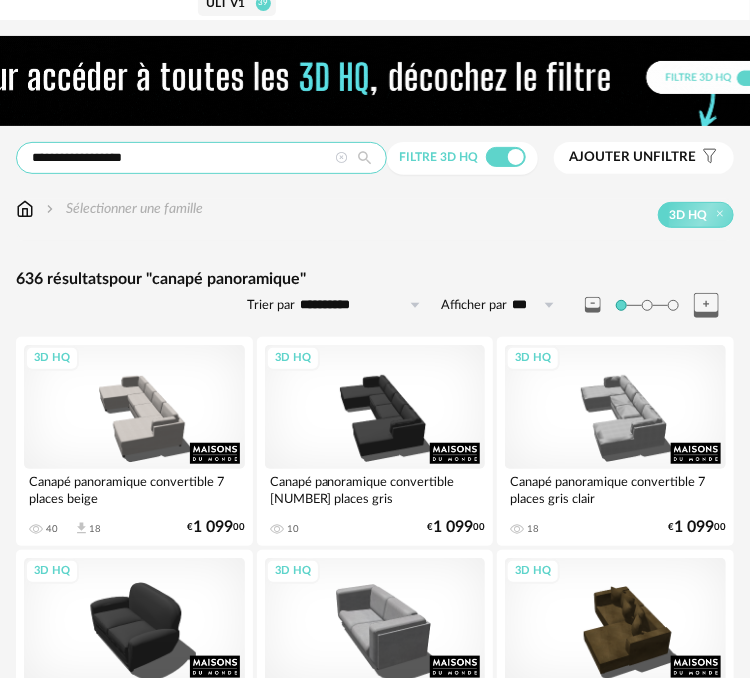 scroll, scrollTop: 0, scrollLeft: 0, axis: both 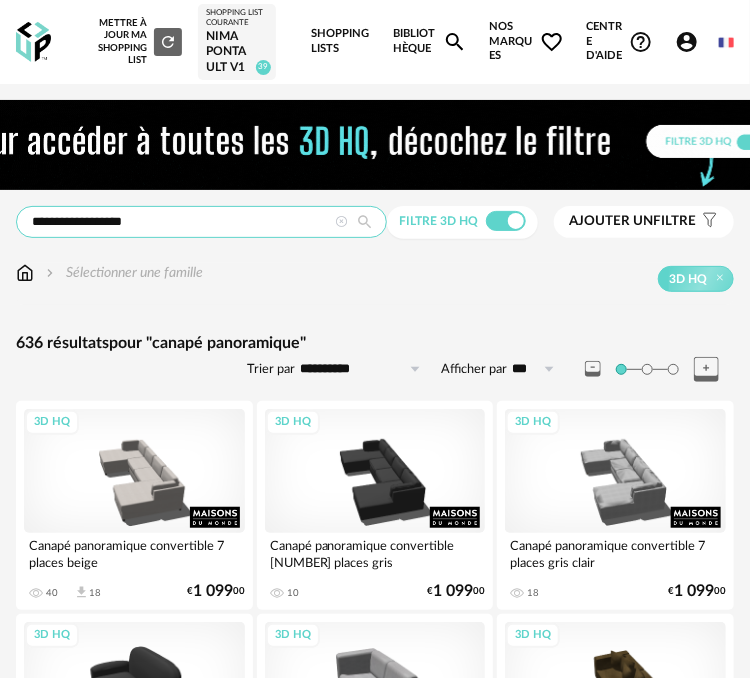click on "**********" at bounding box center [201, 222] 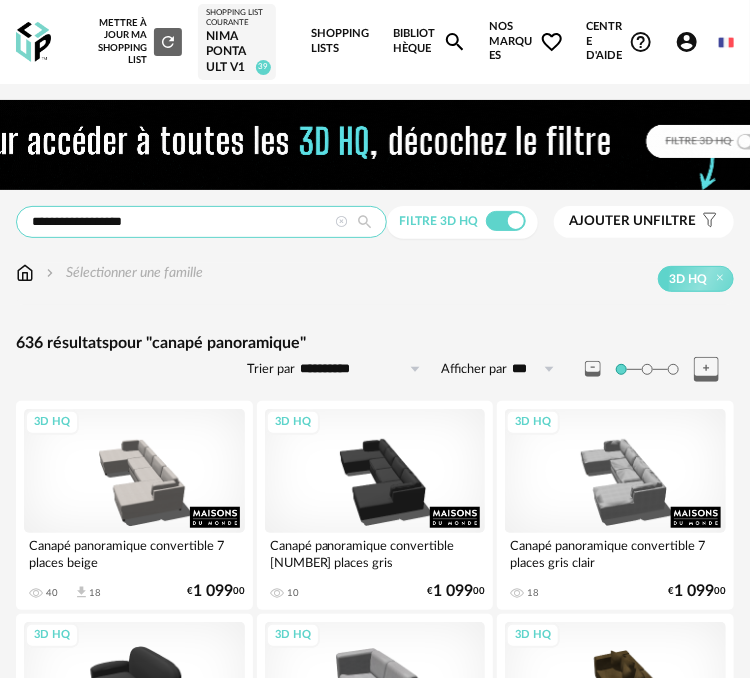 click on "**********" at bounding box center [201, 222] 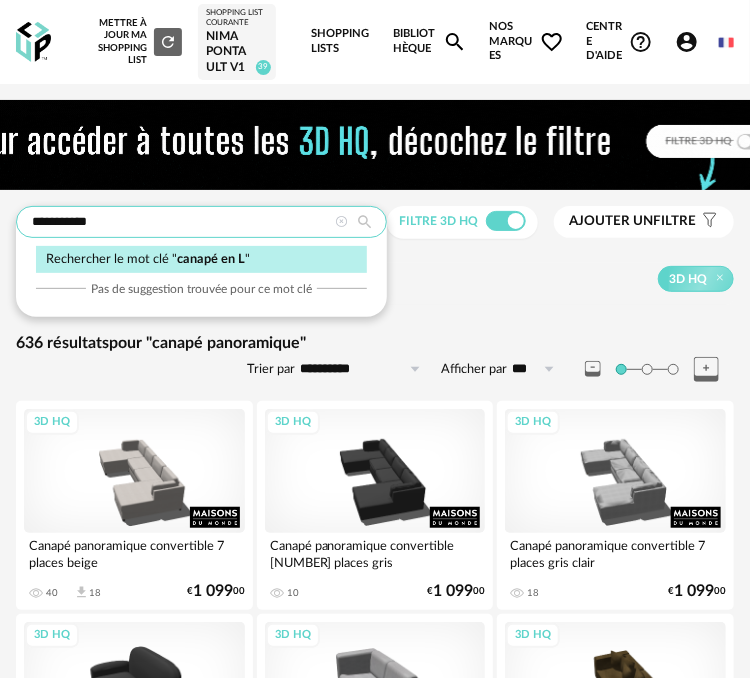 type on "**********" 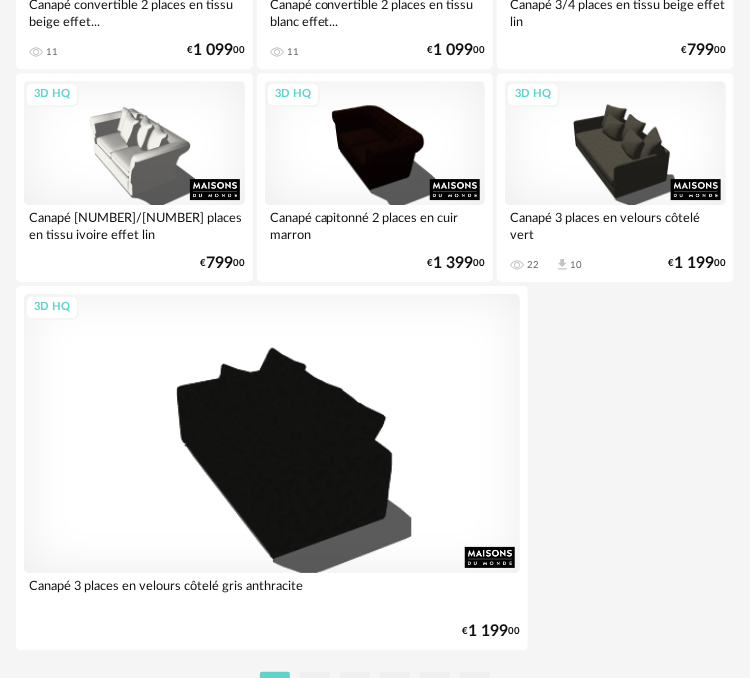 scroll, scrollTop: 7292, scrollLeft: 0, axis: vertical 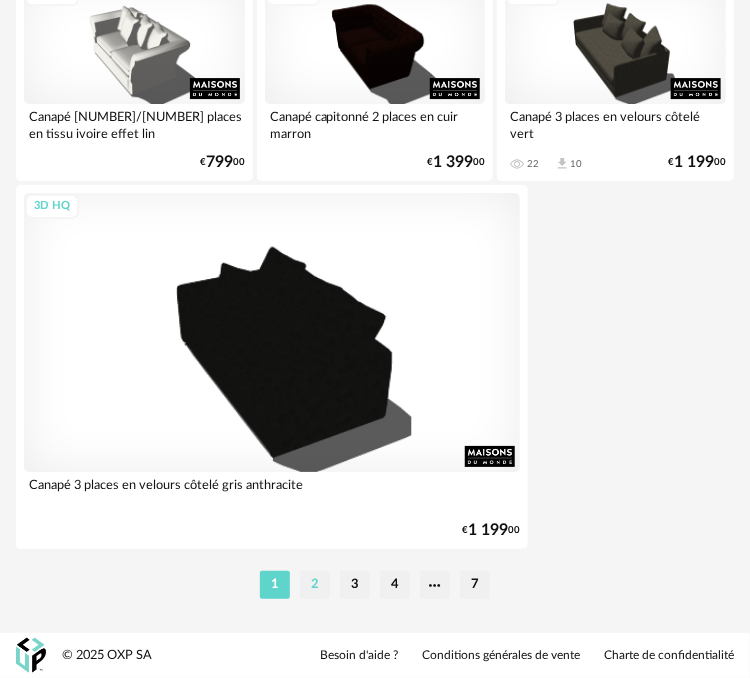 click on "2" at bounding box center (315, 585) 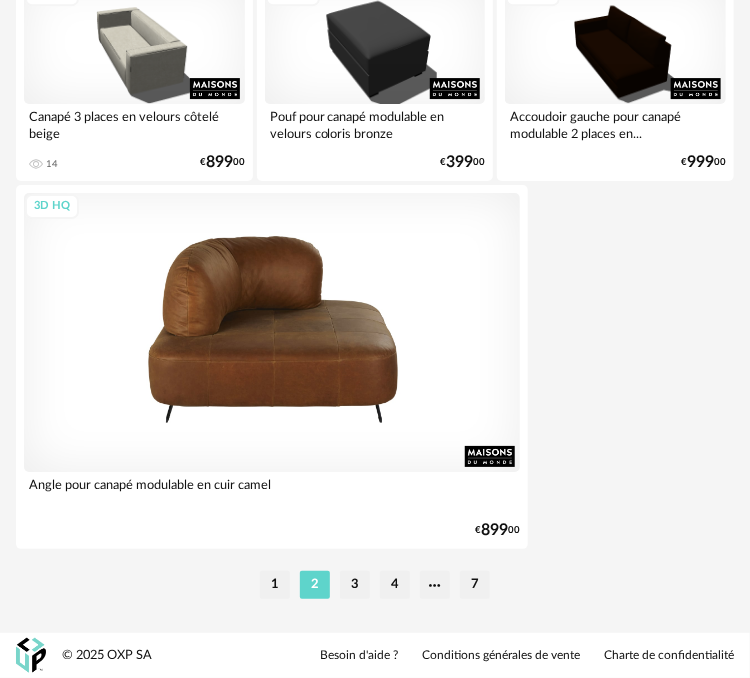 scroll, scrollTop: 7292, scrollLeft: 0, axis: vertical 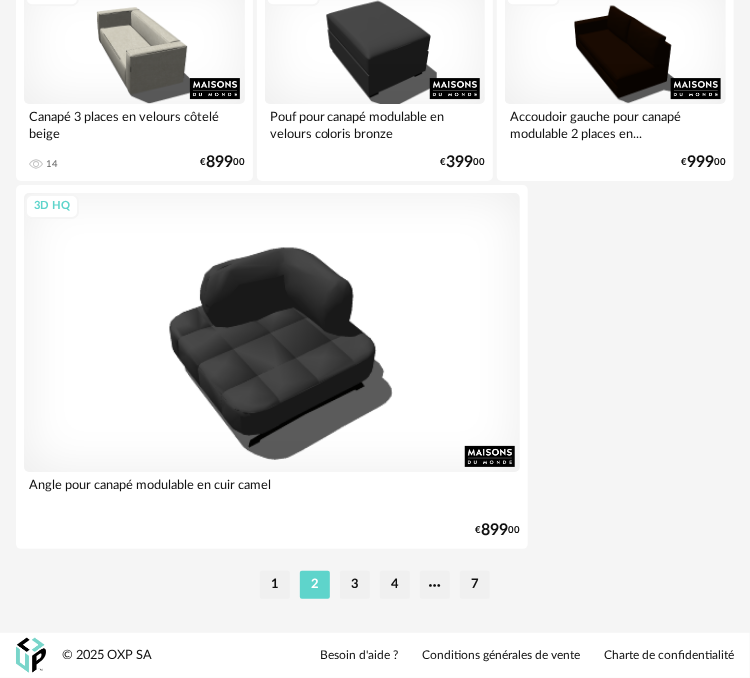 click on "**********" at bounding box center (375, -3157) 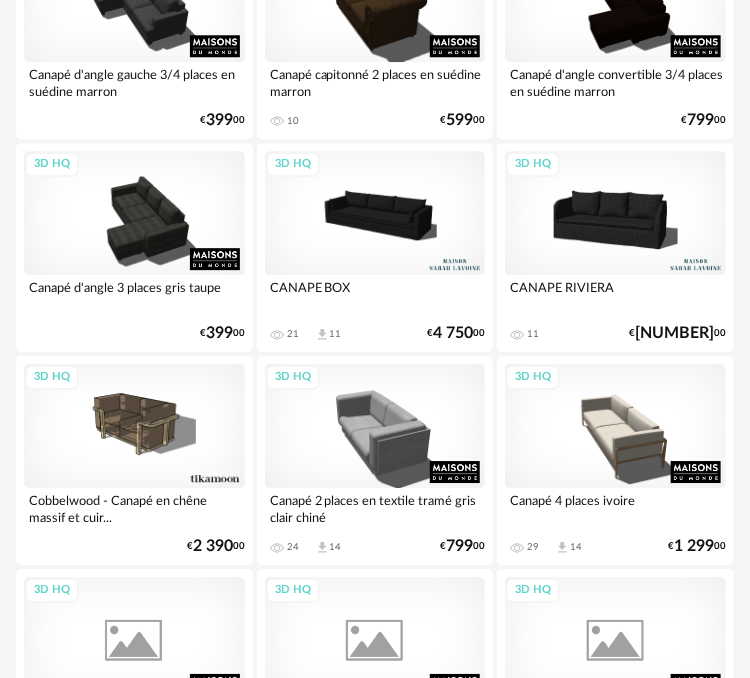 scroll, scrollTop: 1333, scrollLeft: 0, axis: vertical 